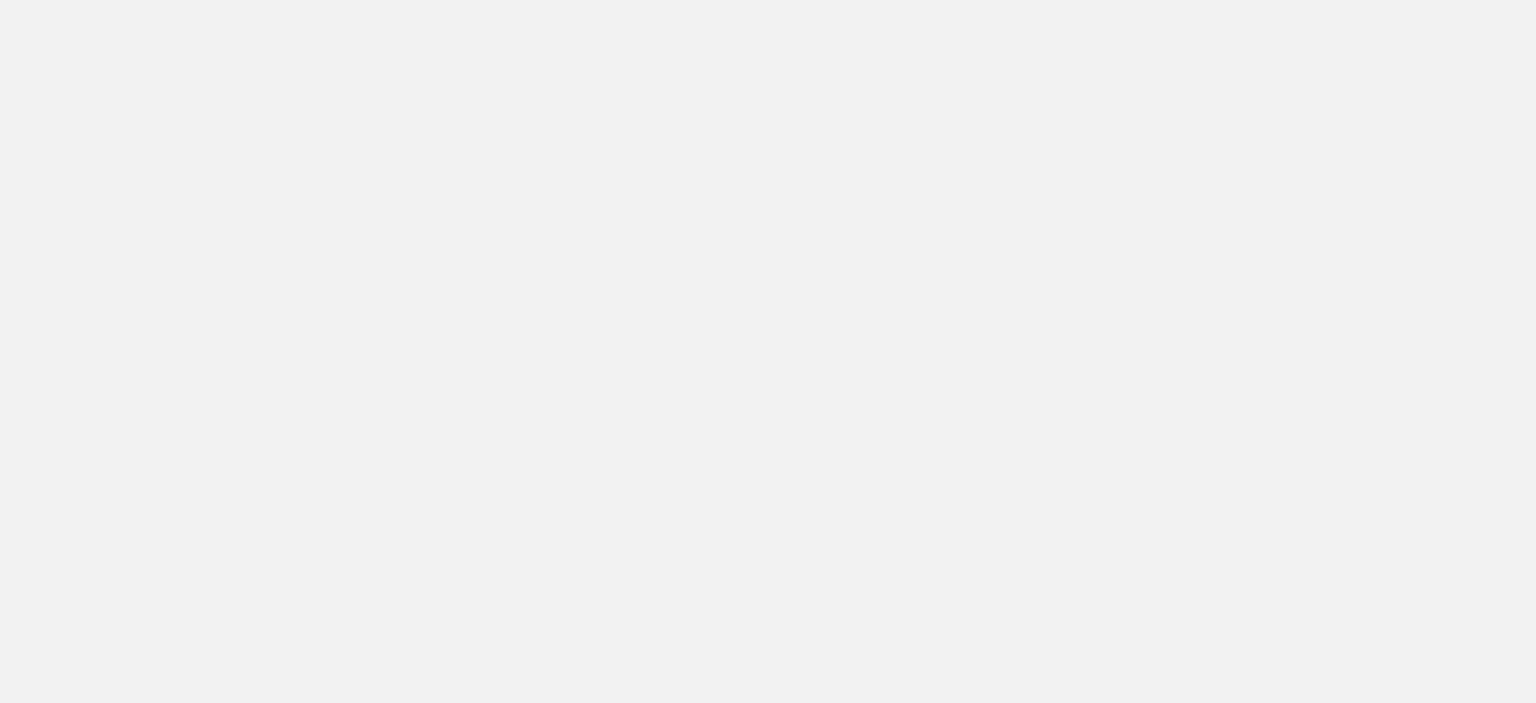 scroll, scrollTop: 0, scrollLeft: 0, axis: both 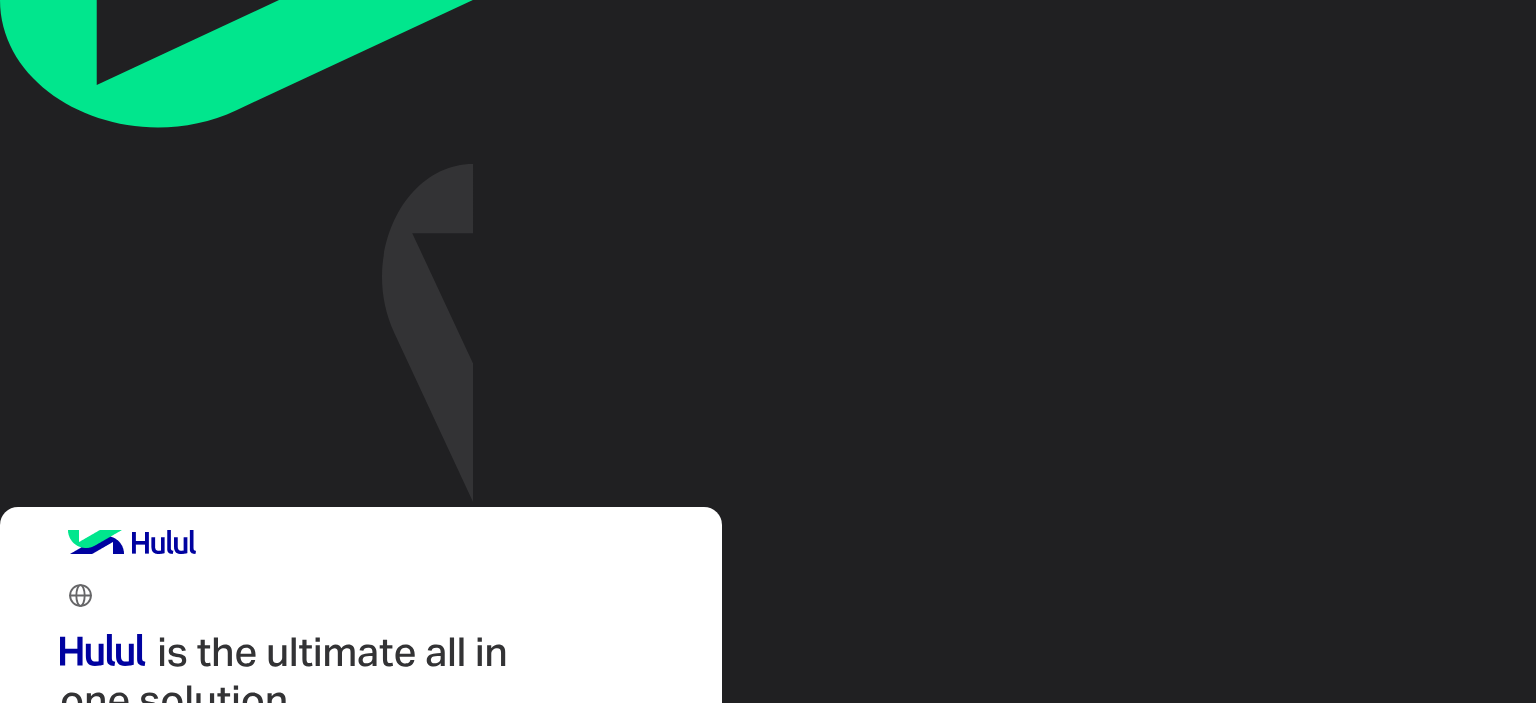 click on "Login with Google" at bounding box center (141, 846) 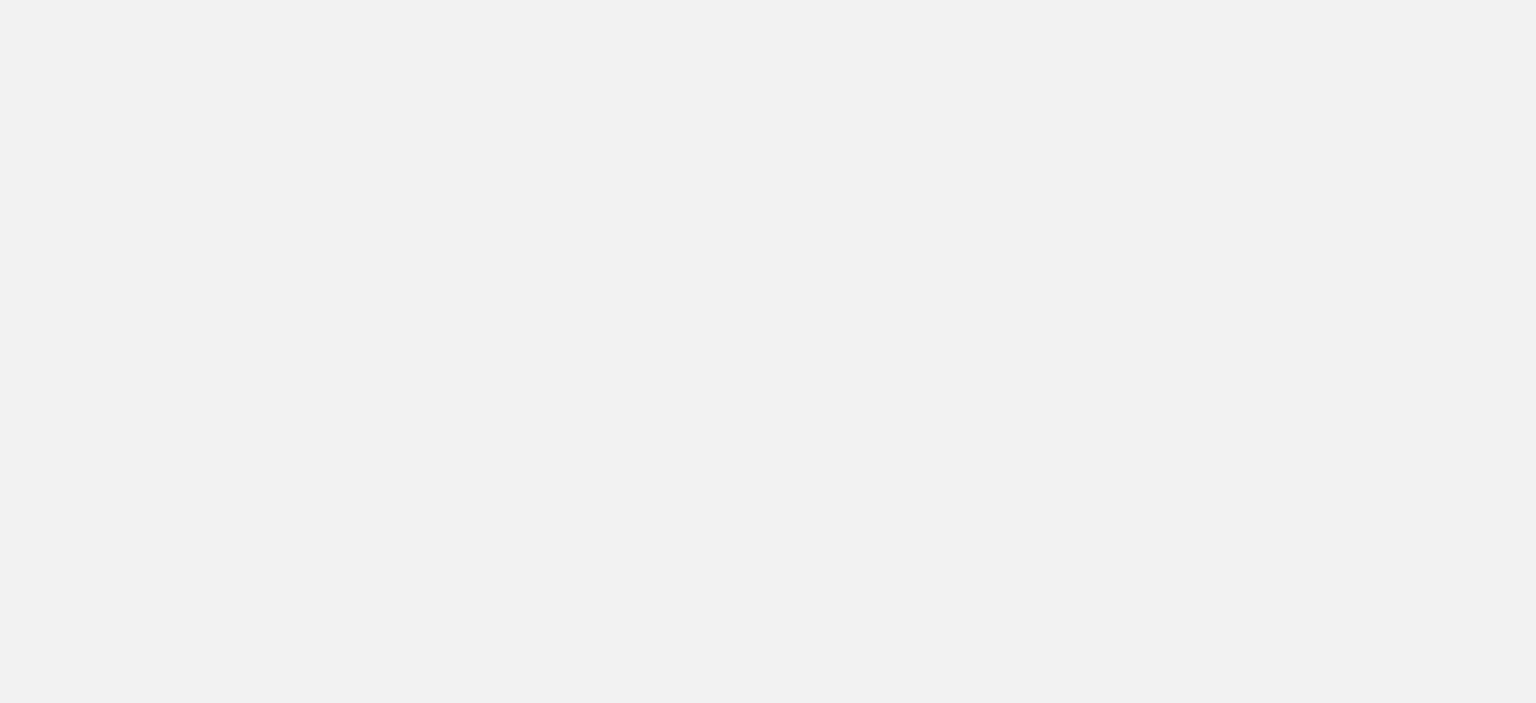 scroll, scrollTop: 0, scrollLeft: 0, axis: both 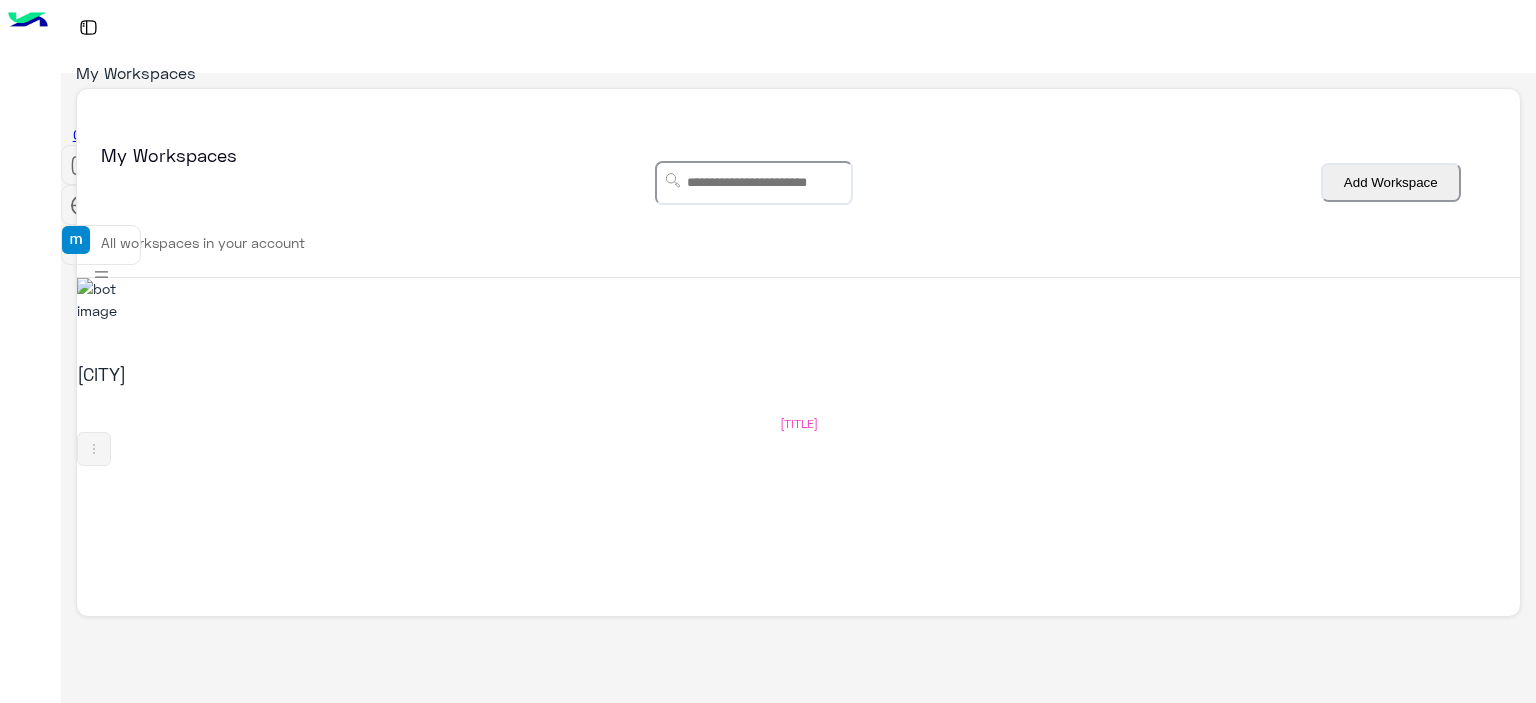 click on "[CITY]" at bounding box center [336, 374] 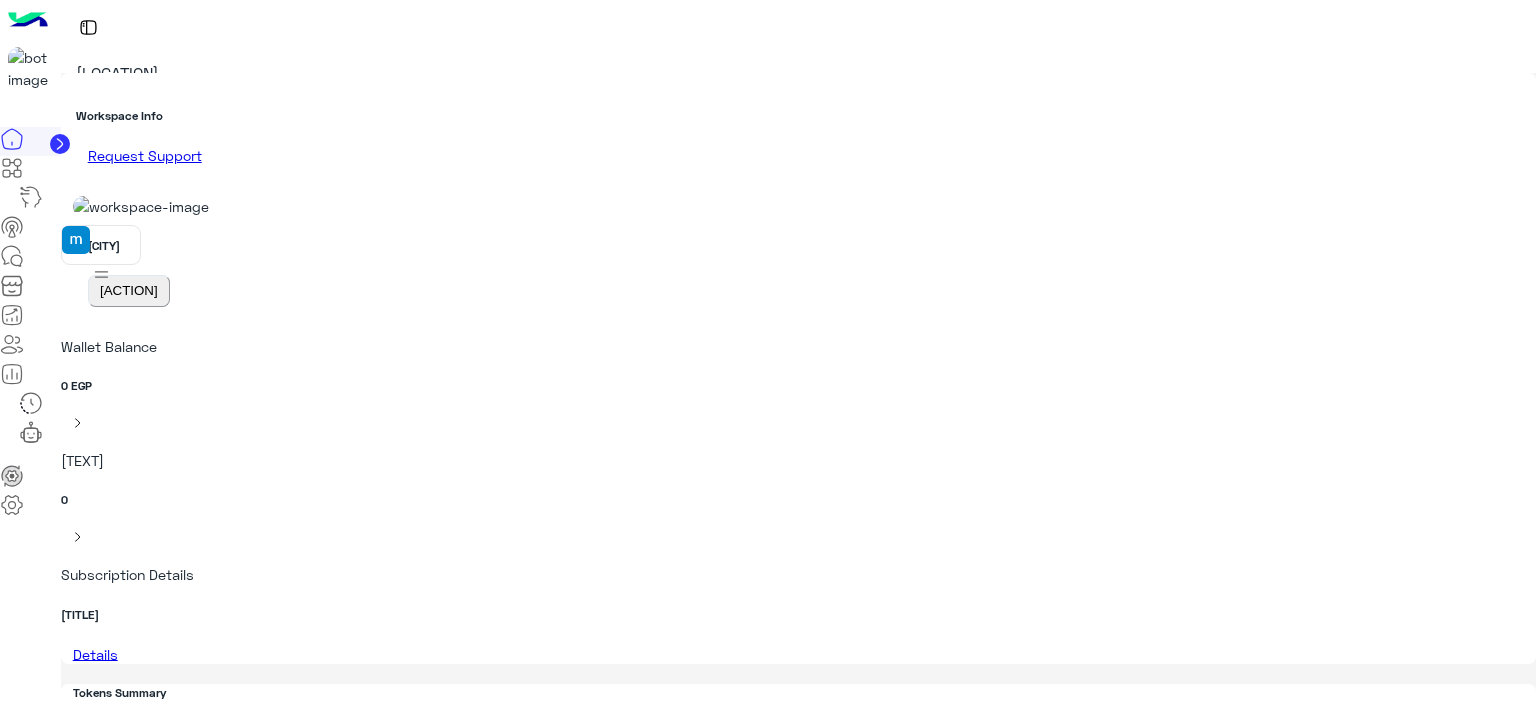 click at bounding box center (12, 374) 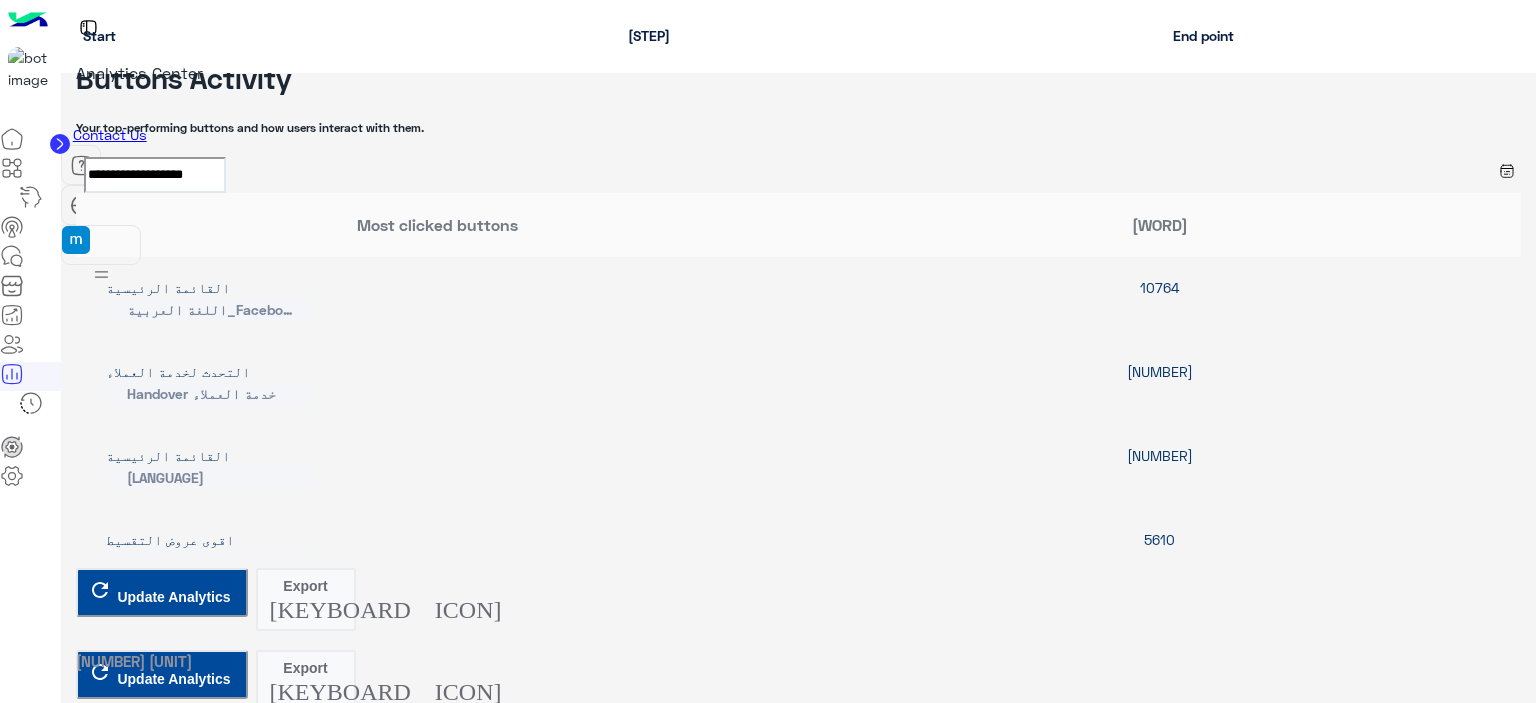 scroll, scrollTop: 4277, scrollLeft: 0, axis: vertical 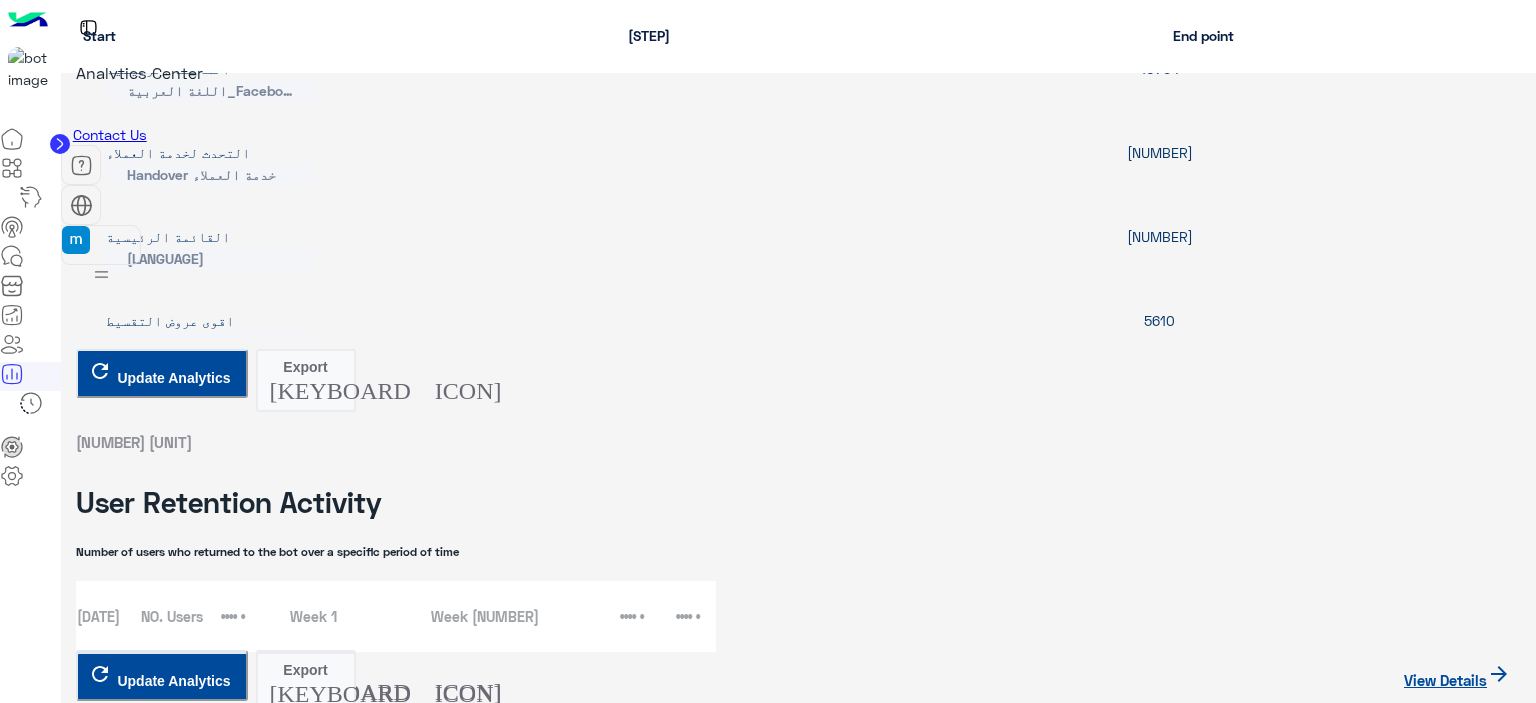 click on "•••••••••••••••••••" at bounding box center [155, 5201] 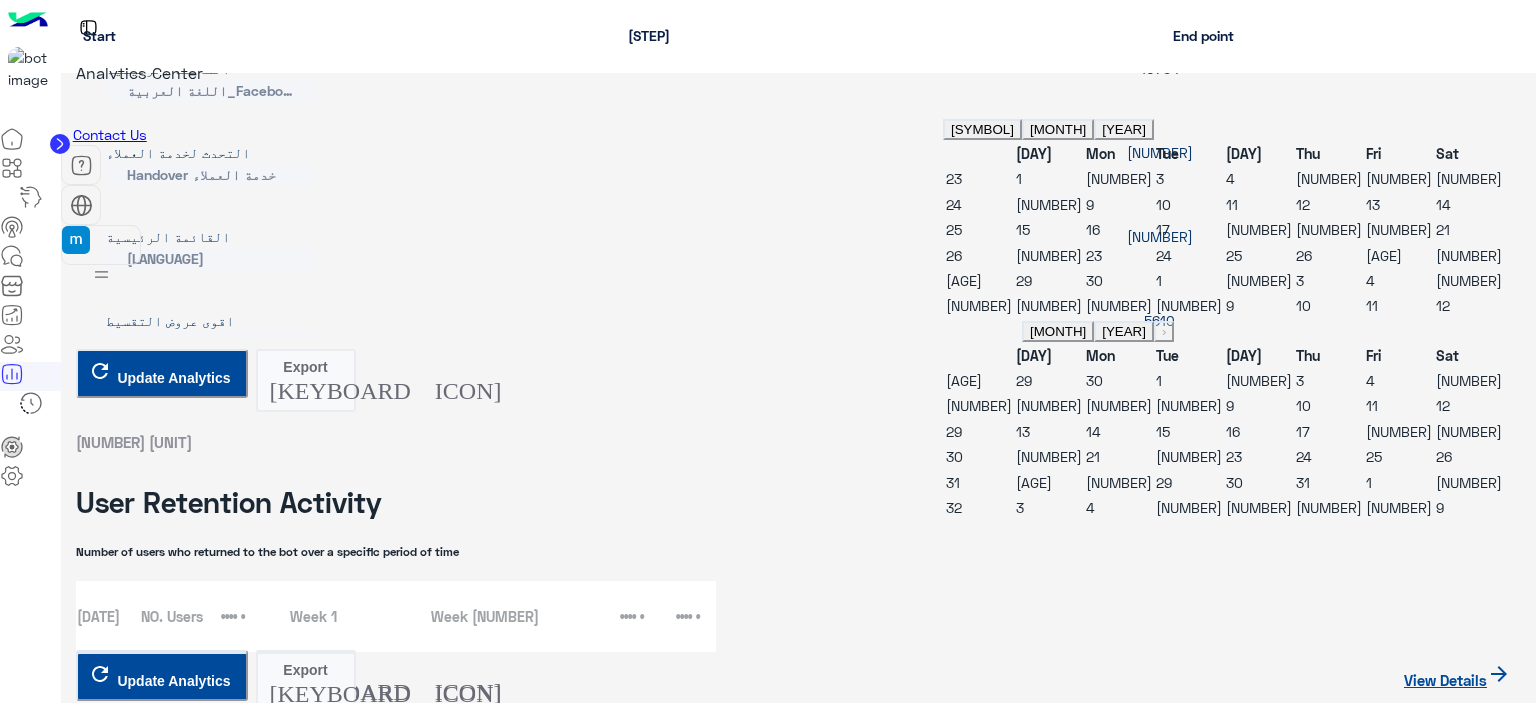 click on "1" at bounding box center (1159, 380) 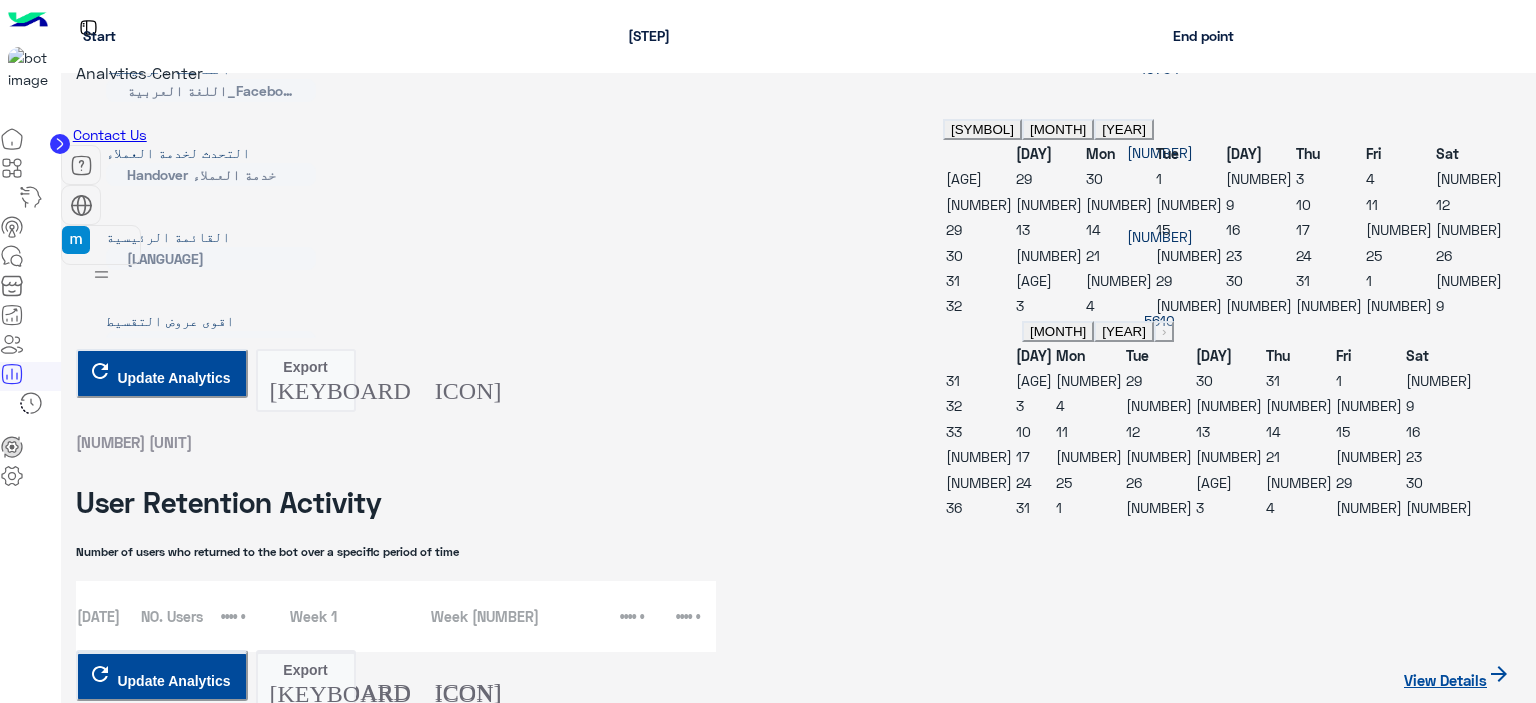 click on "1" at bounding box center [1159, 178] 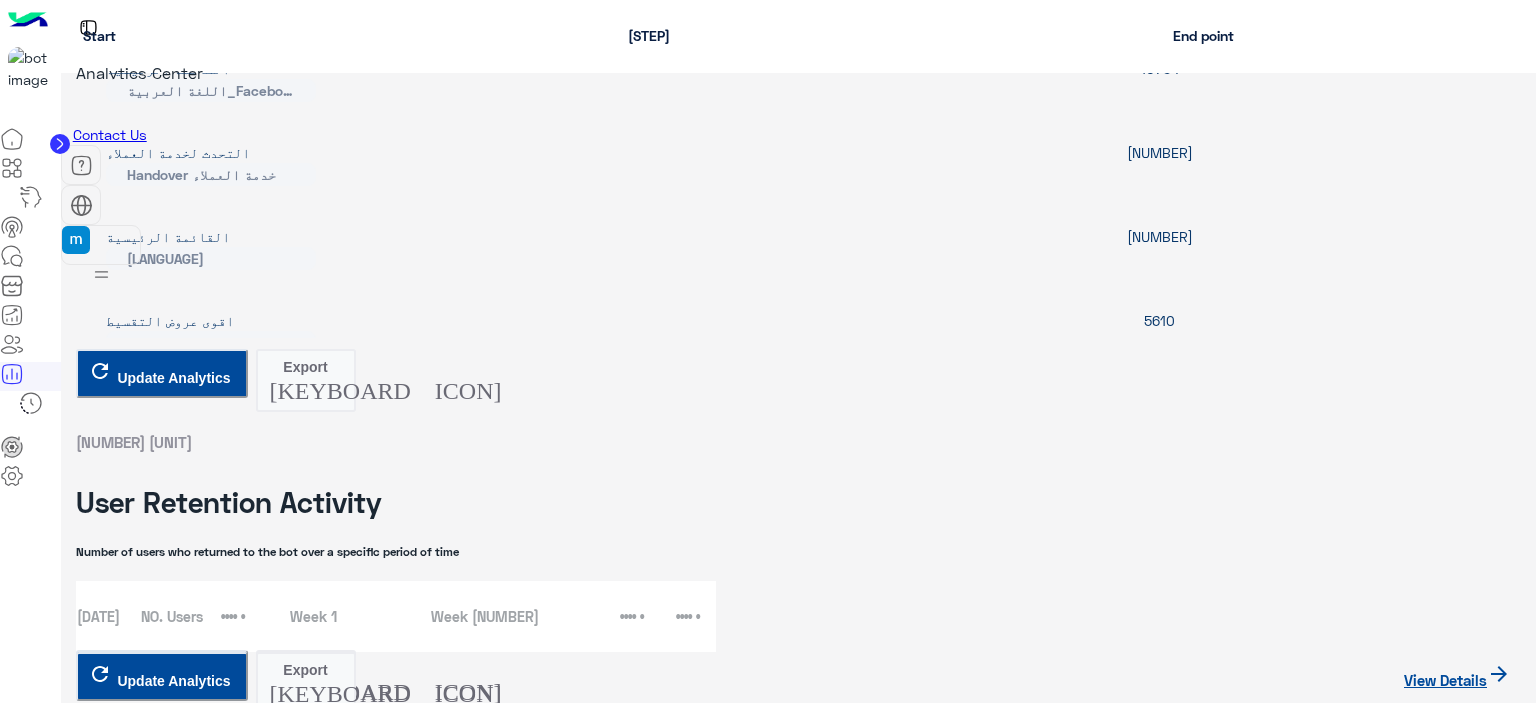 drag, startPoint x: 351, startPoint y: 608, endPoint x: 347, endPoint y: 625, distance: 17.464249 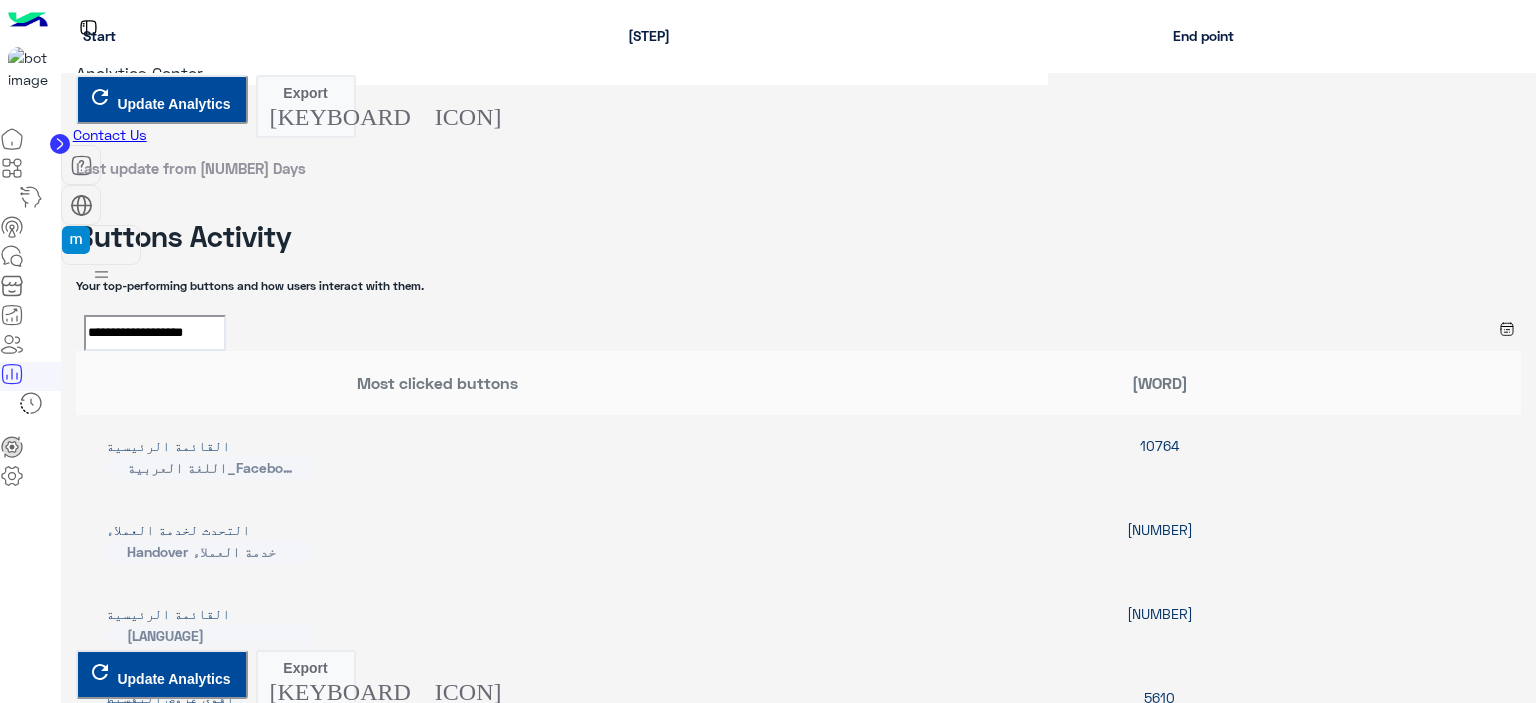 scroll, scrollTop: 3877, scrollLeft: 0, axis: vertical 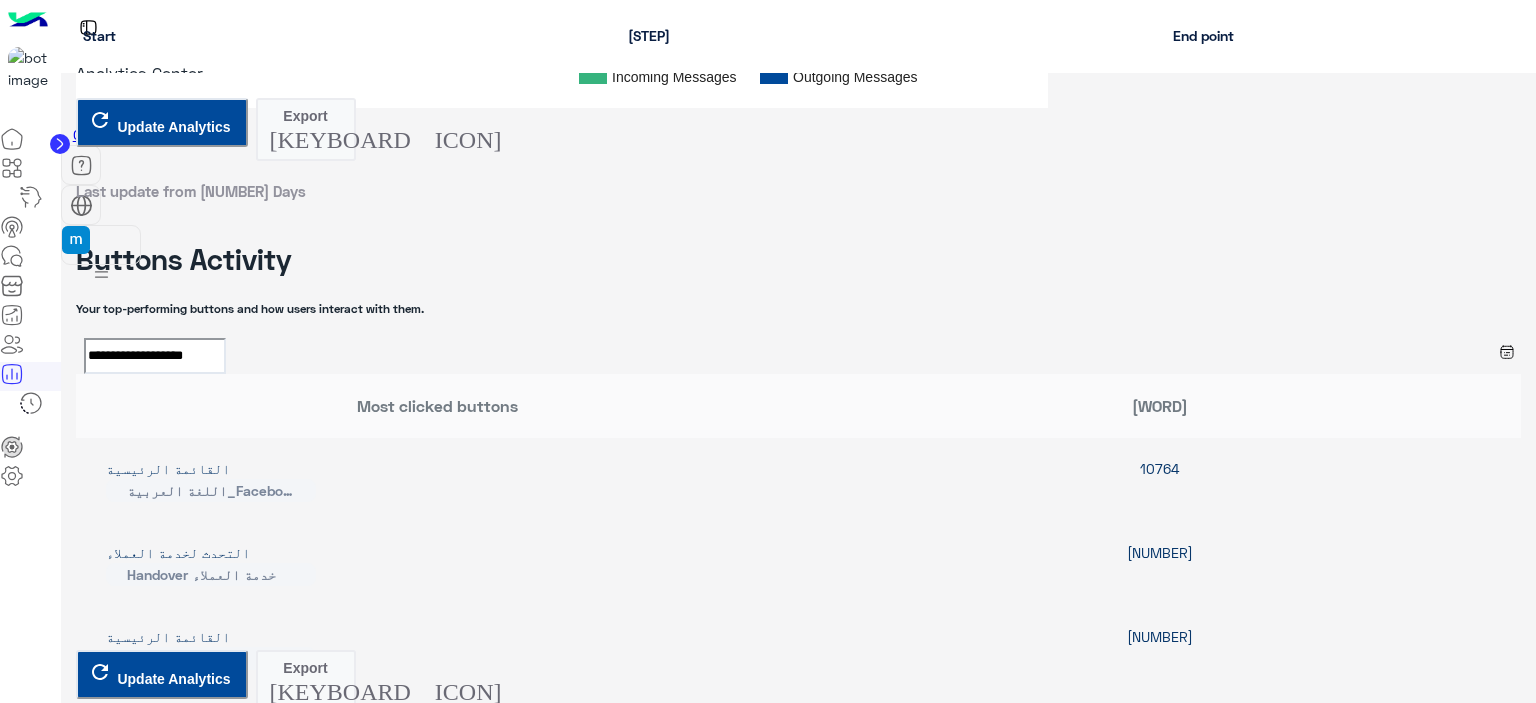click on "View Details" at bounding box center [139, 5405] 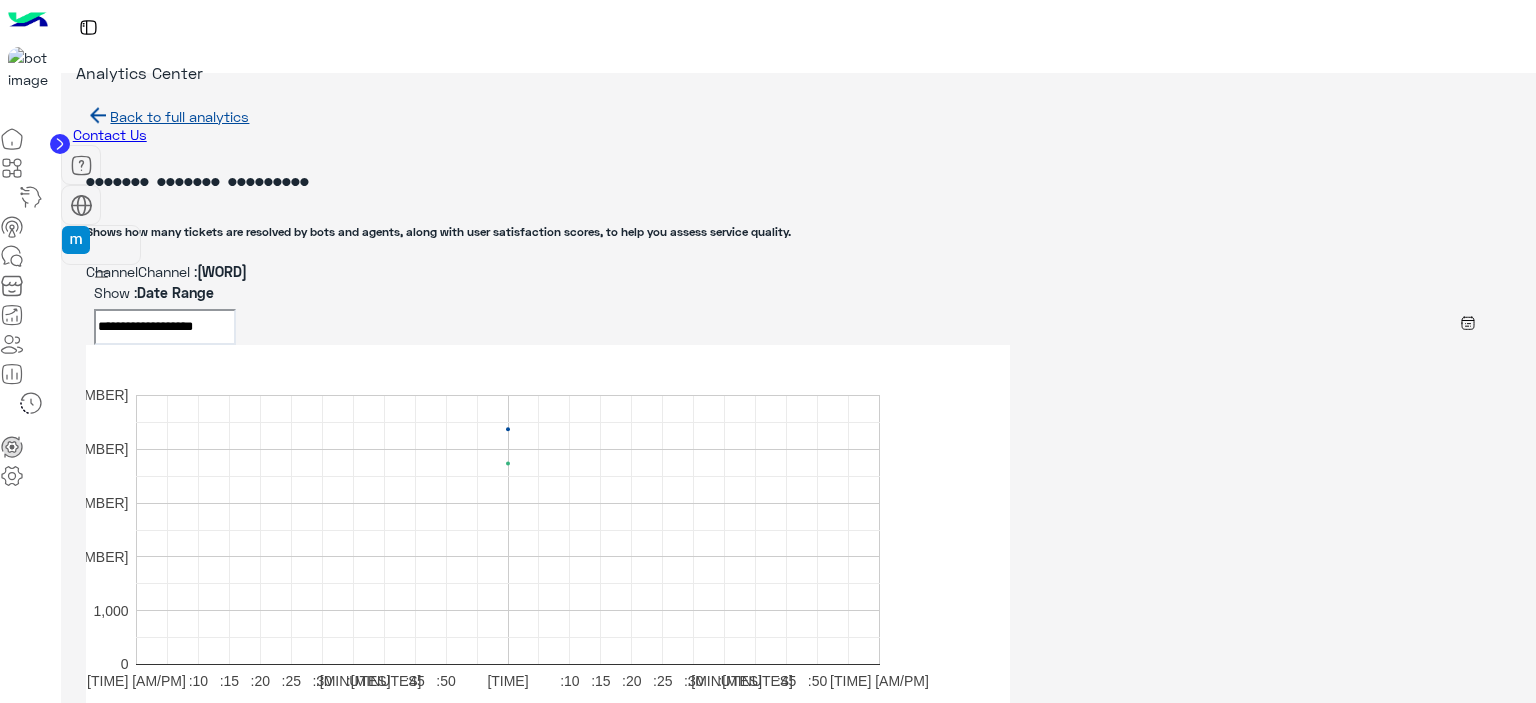 click on "•••••••••••••••••••" at bounding box center (165, 327) 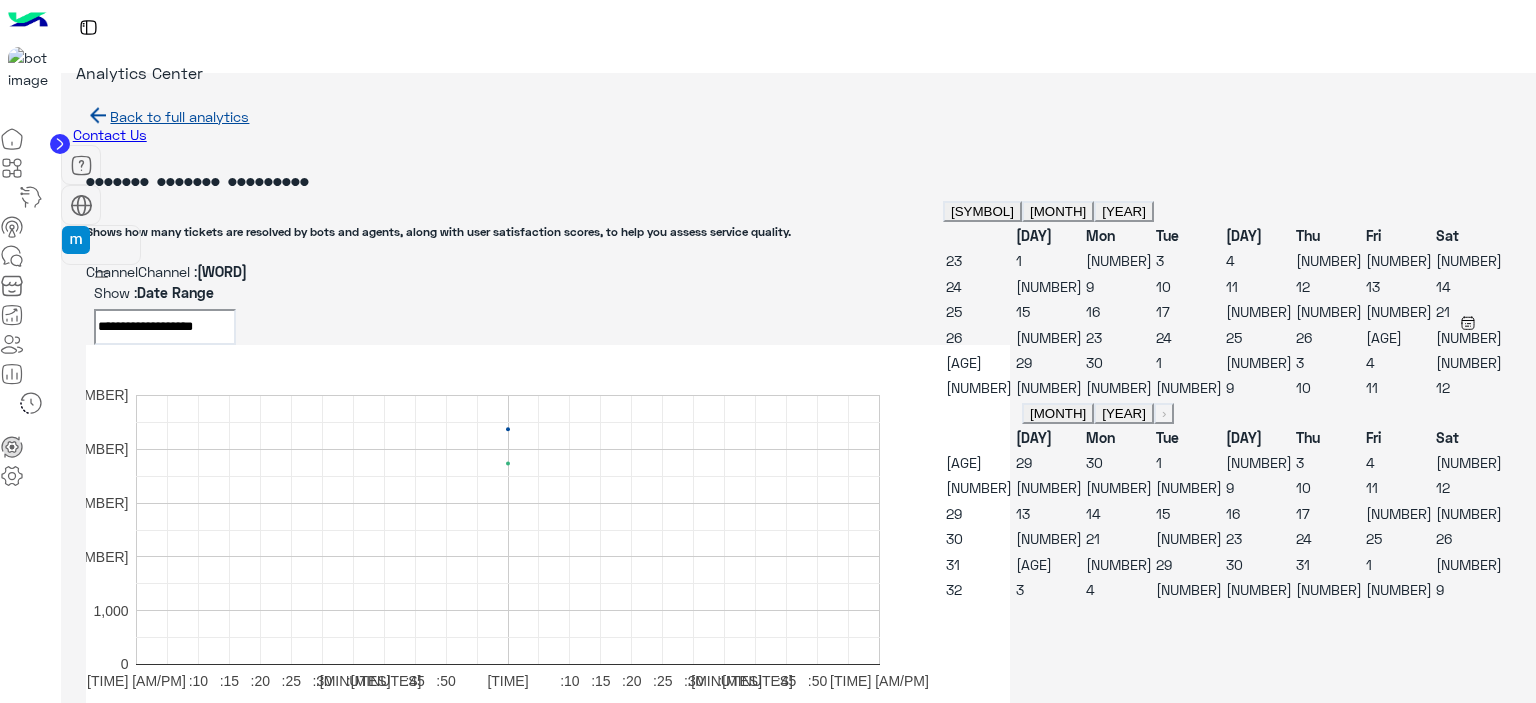 click on "1" at bounding box center (1159, 462) 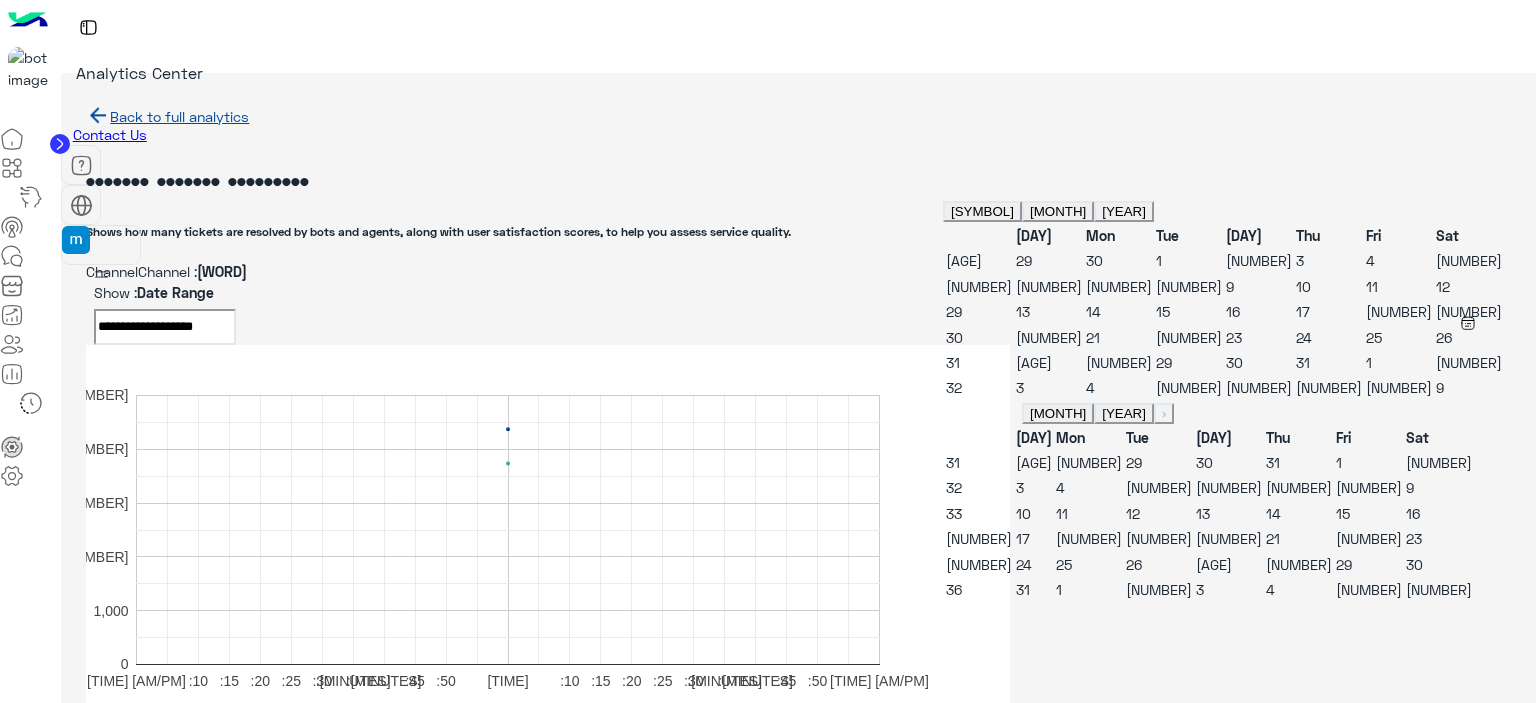 click on "29" at bounding box center [1189, 260] 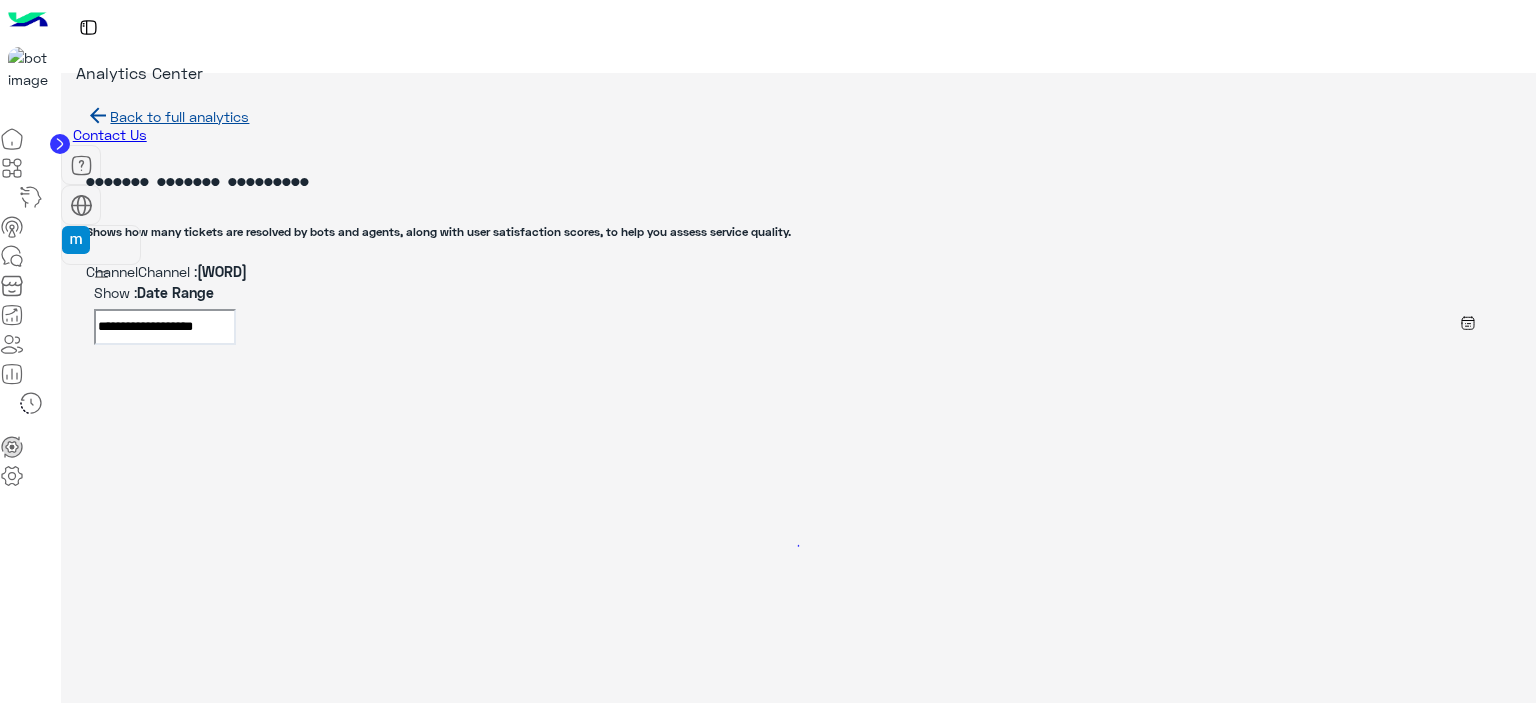 click at bounding box center (784, 545) 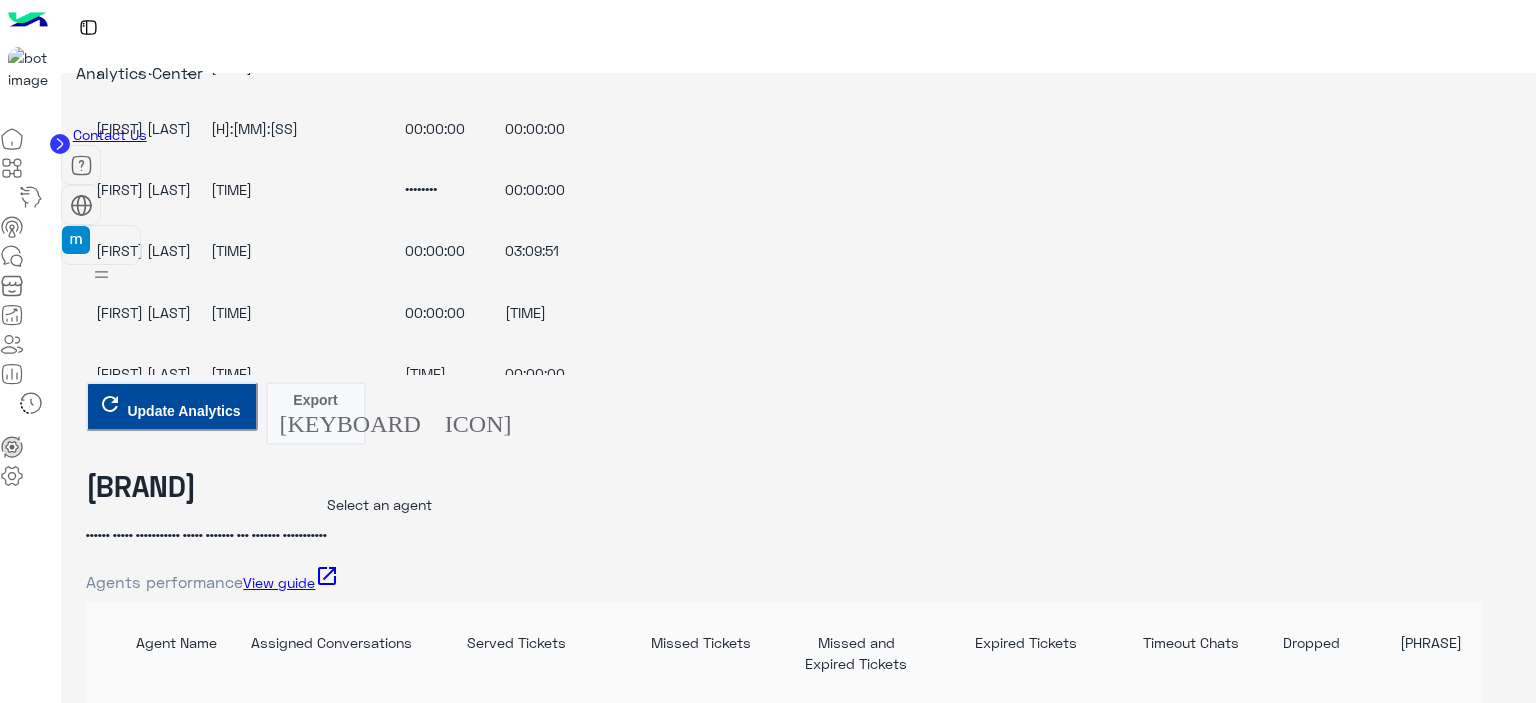 scroll, scrollTop: 2300, scrollLeft: 0, axis: vertical 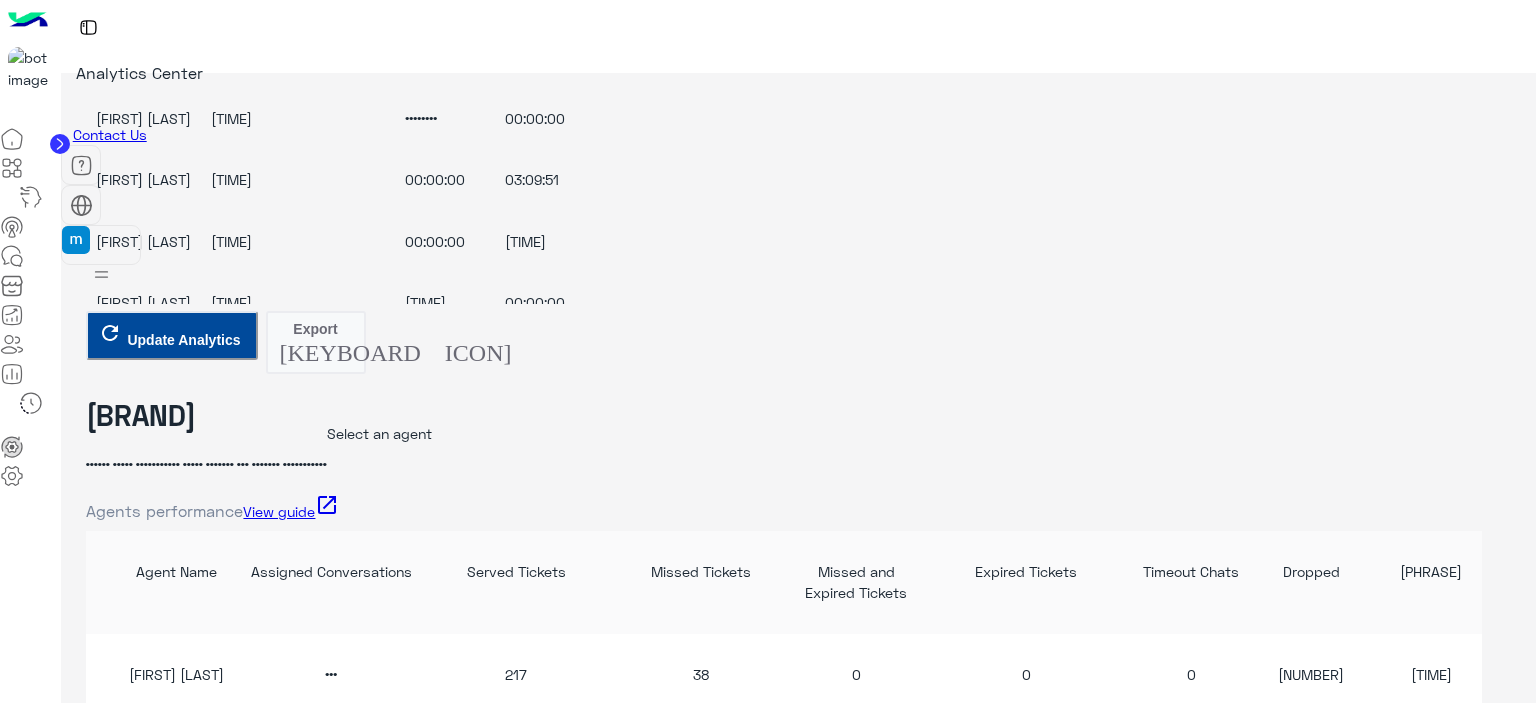 click on "Export   keyboard_arrow_down" at bounding box center [316, 1072] 